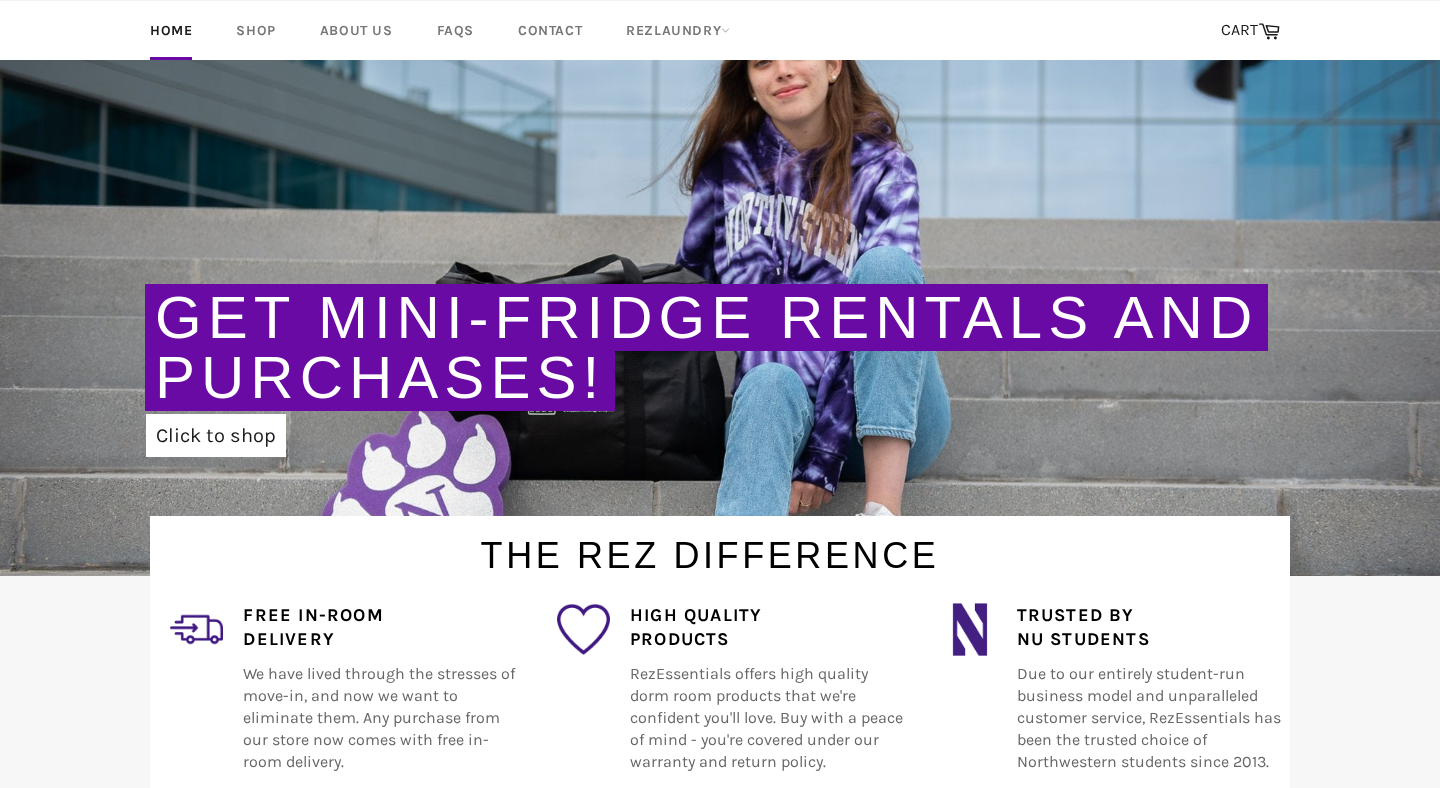 scroll, scrollTop: 205, scrollLeft: 0, axis: vertical 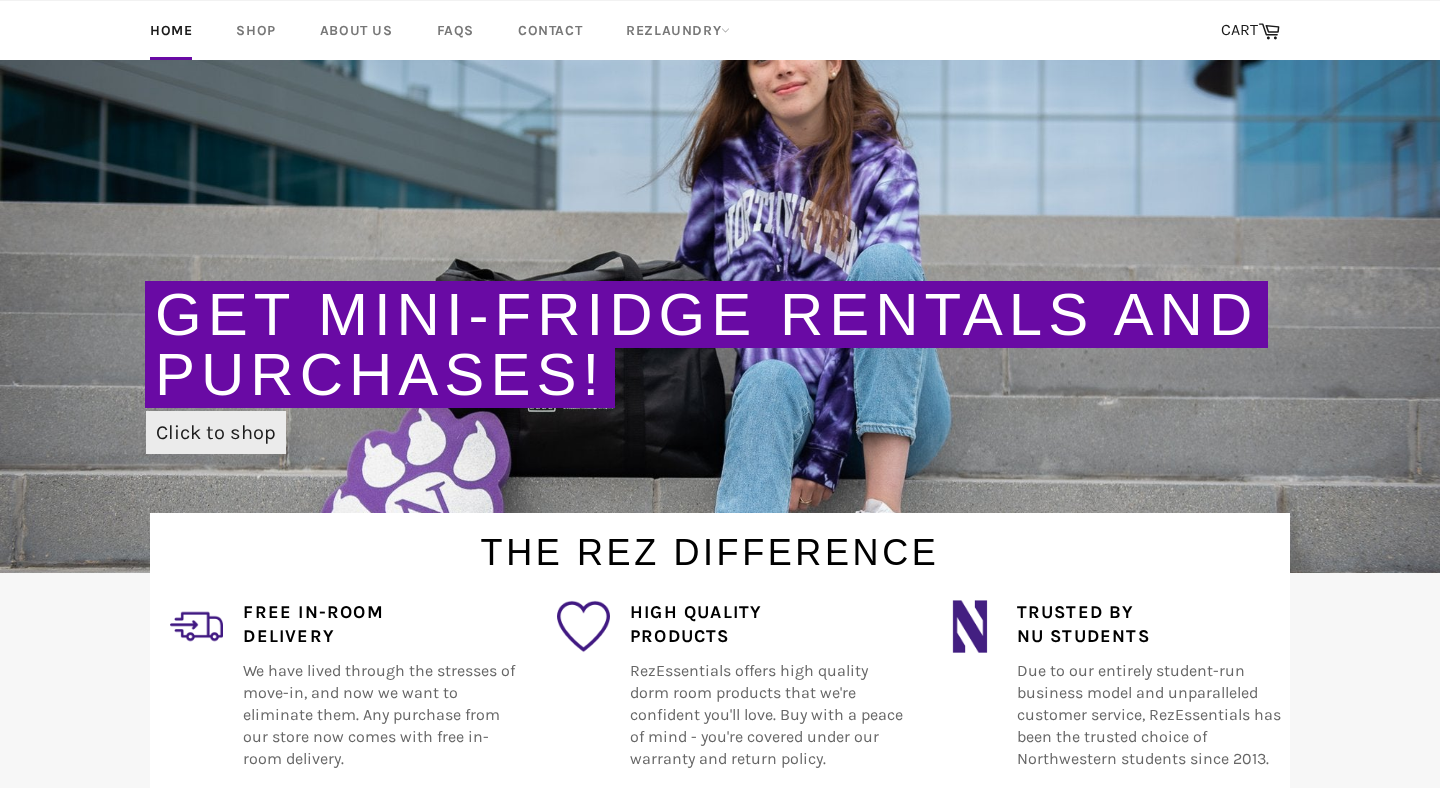 click on "Click to shop" at bounding box center (216, 432) 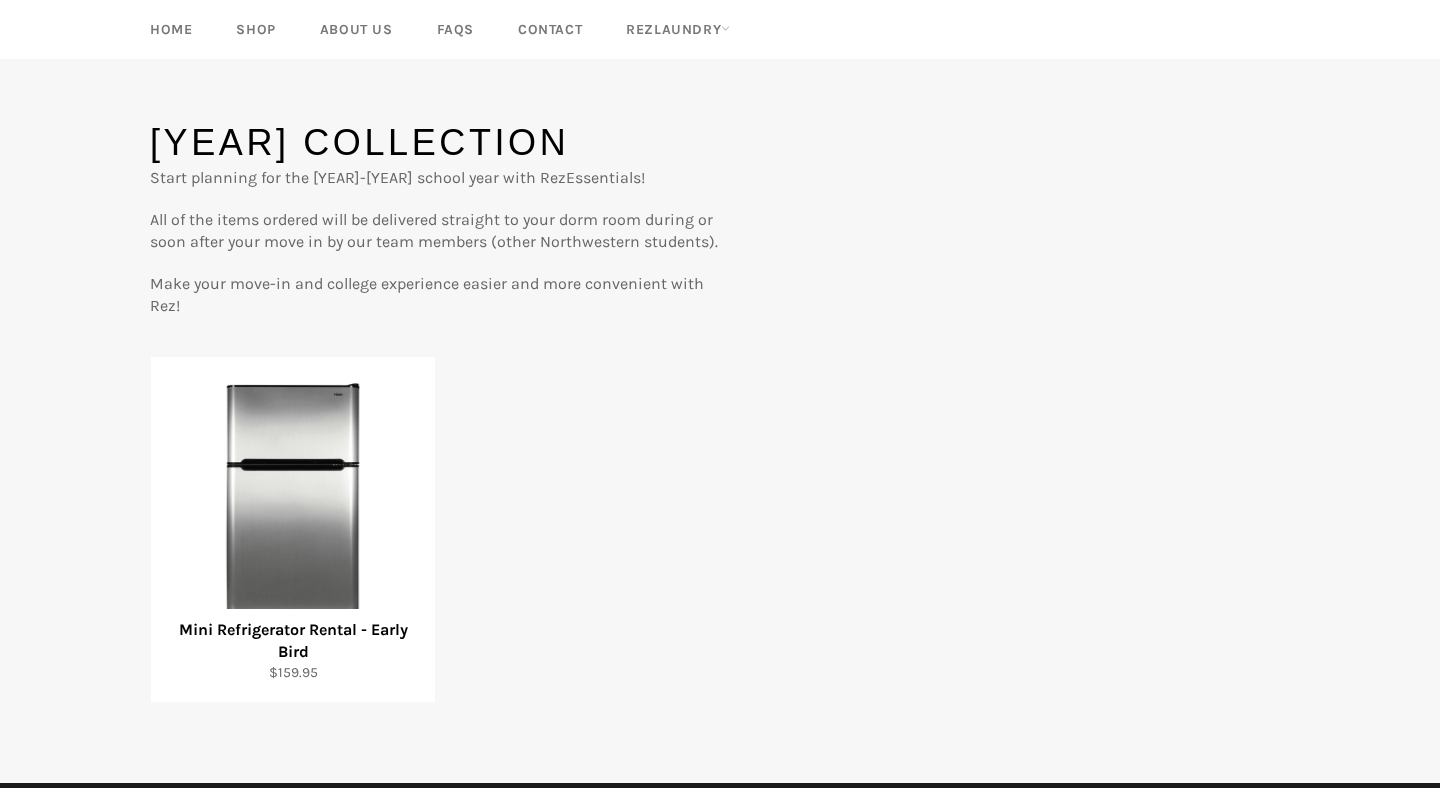 scroll, scrollTop: 131, scrollLeft: 0, axis: vertical 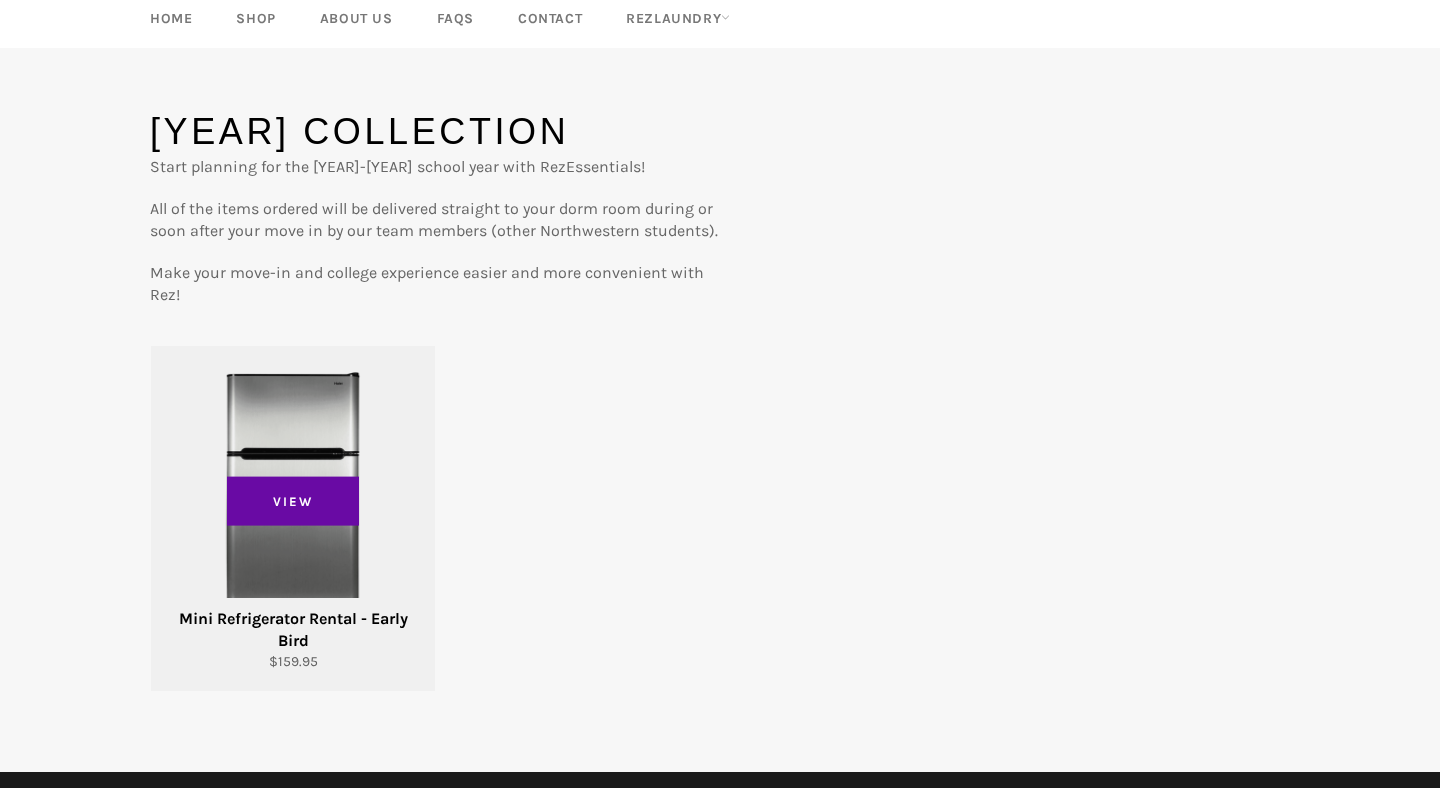 click on "View" at bounding box center (293, 518) 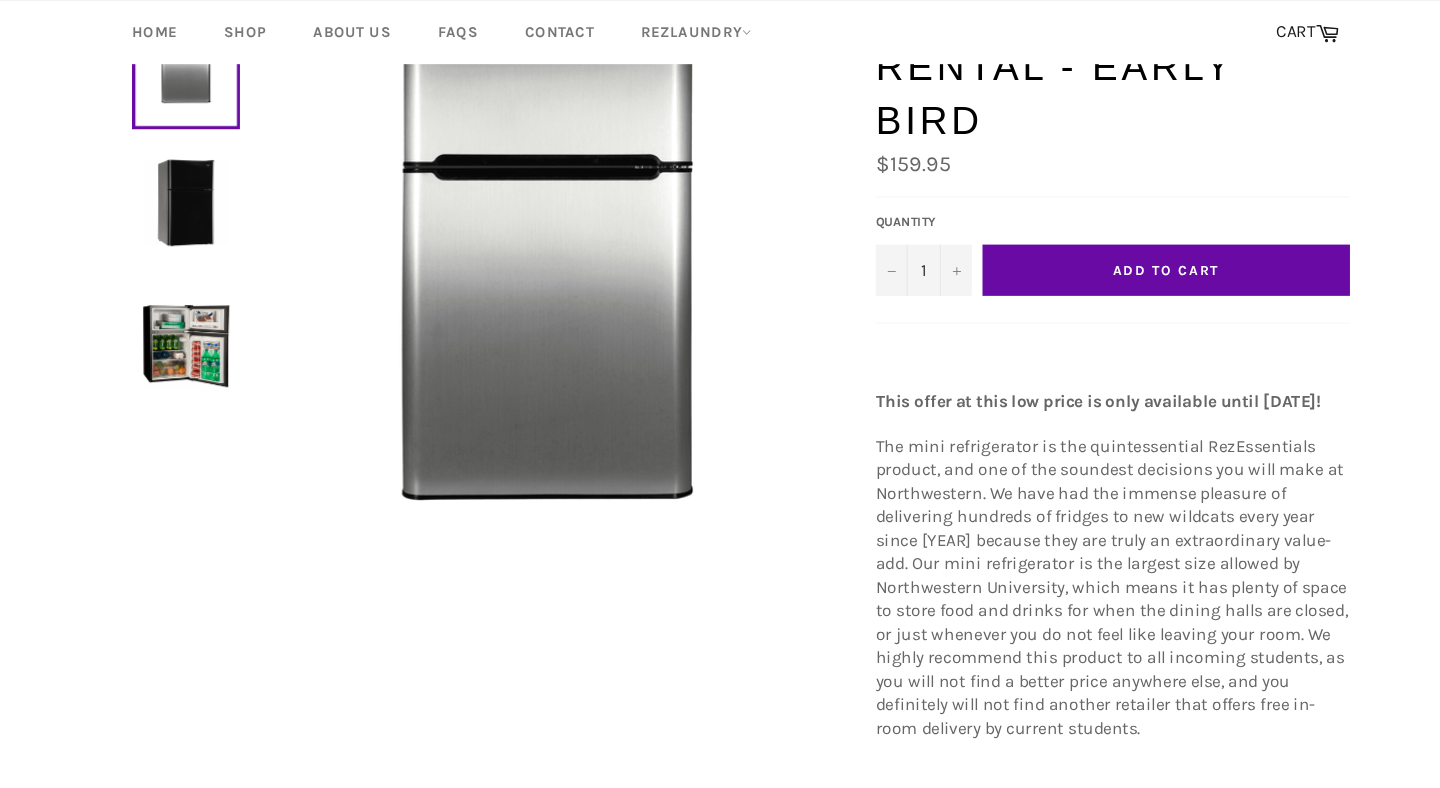scroll, scrollTop: 62, scrollLeft: 0, axis: vertical 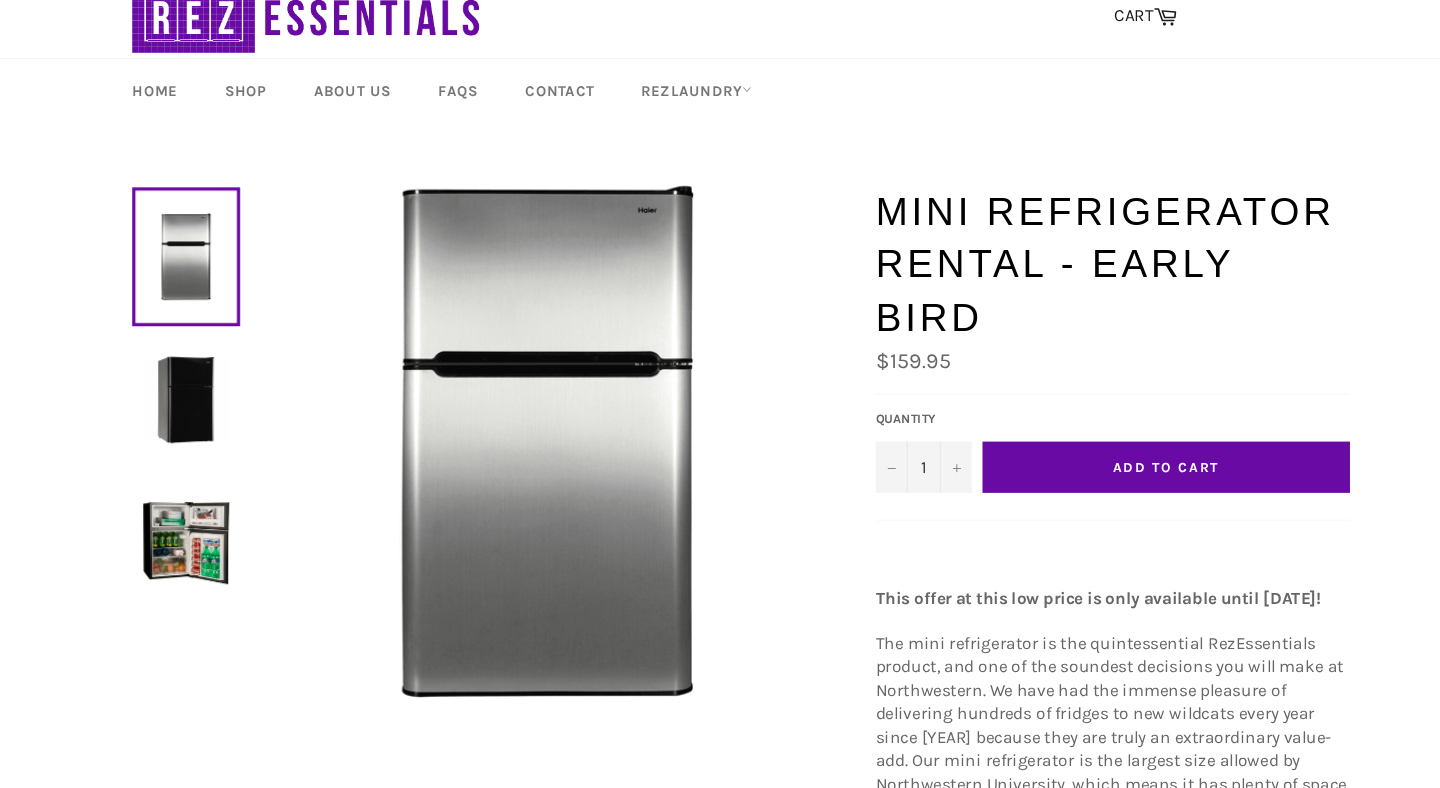 click on "Add to Cart" at bounding box center [1118, 440] 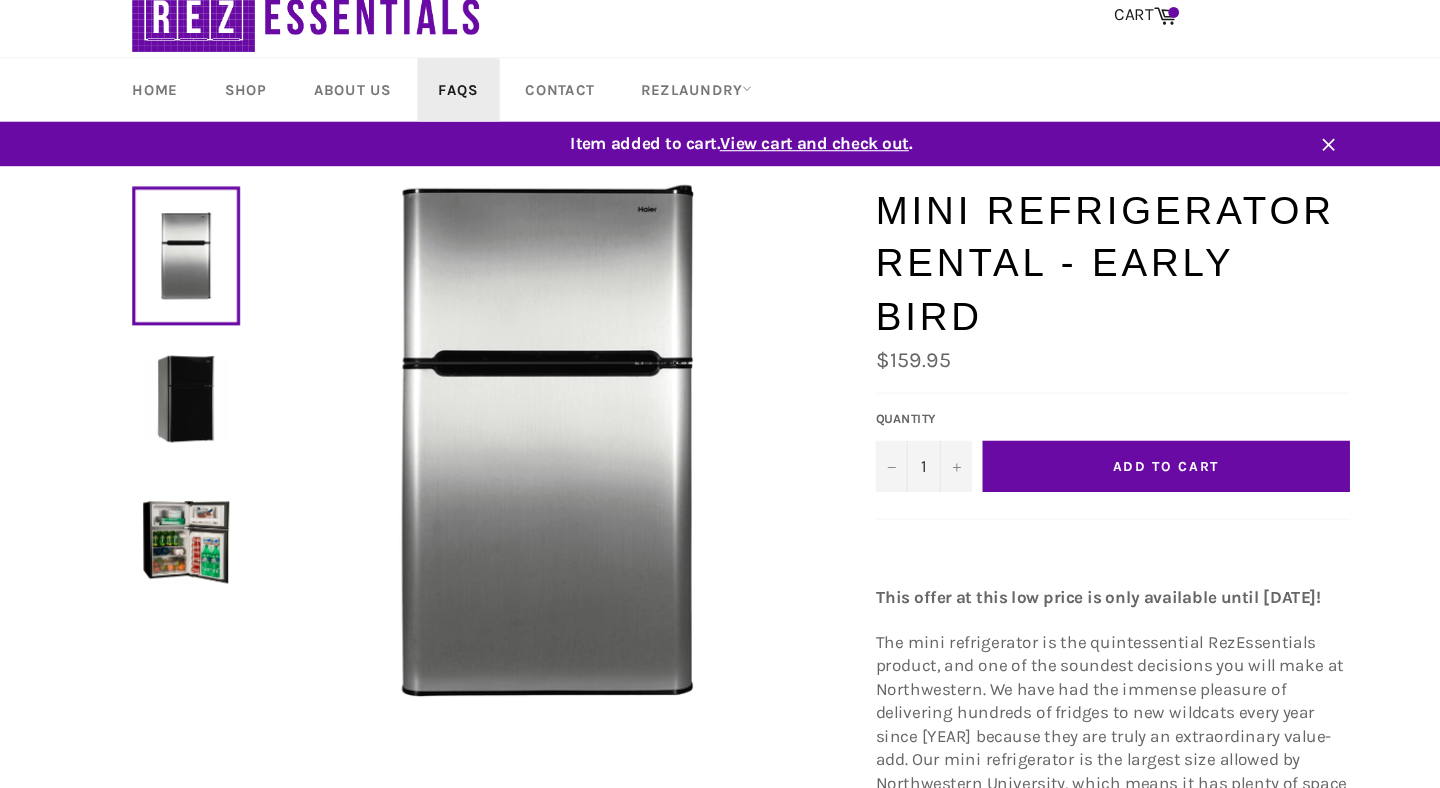 click on "FAQs" at bounding box center [455, 87] 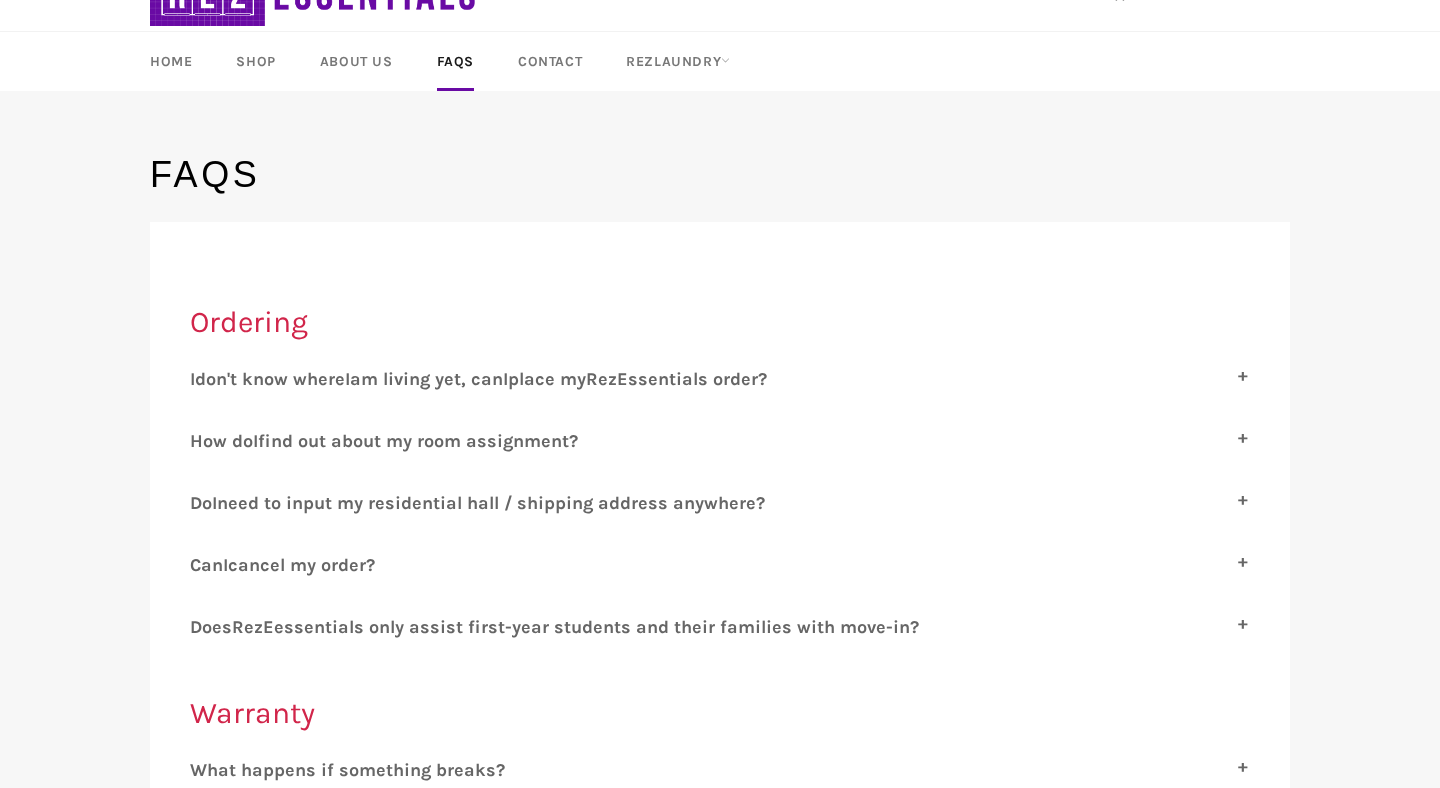 scroll, scrollTop: 101, scrollLeft: 0, axis: vertical 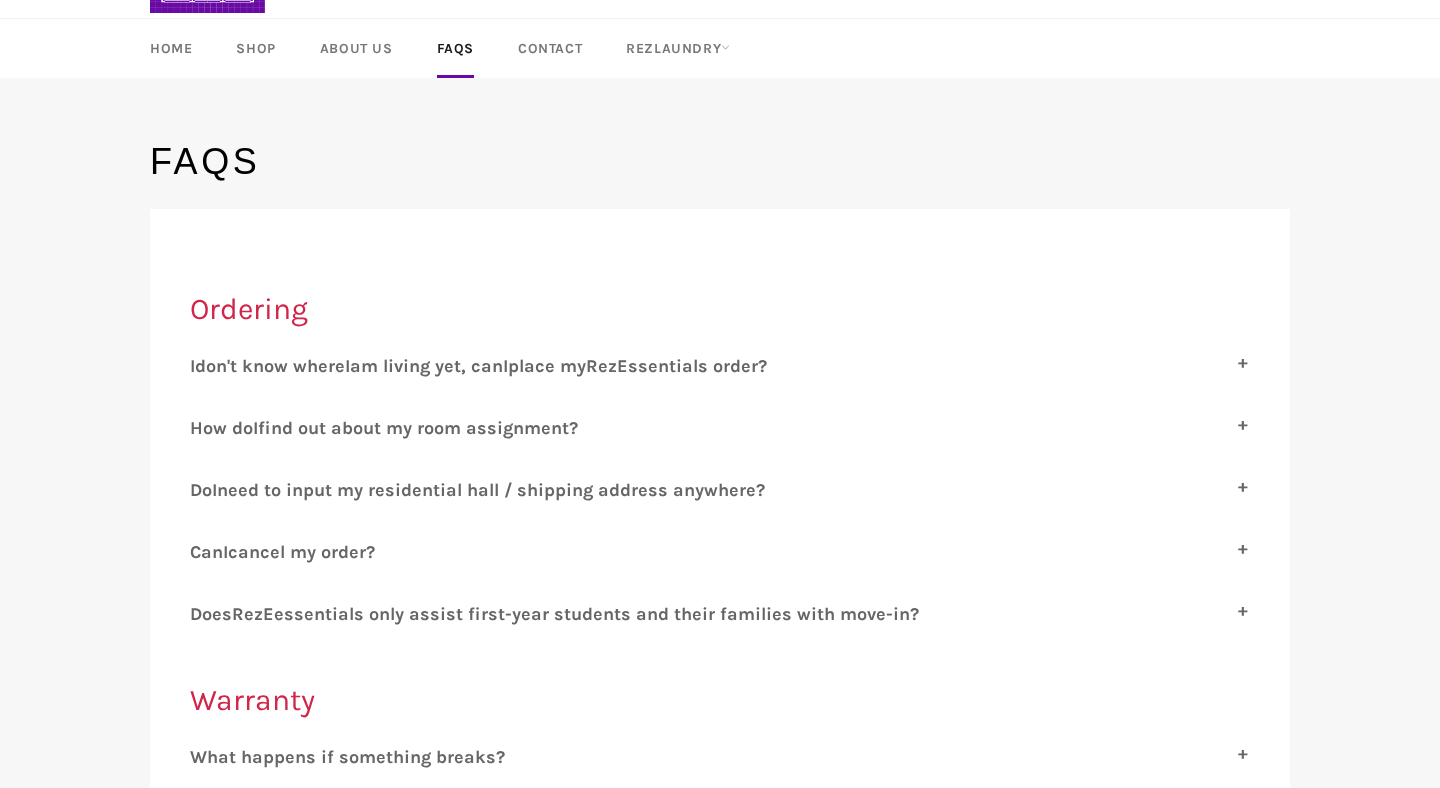 click on "need to input my residential hall / shipping address anywhere?" at bounding box center [491, 490] 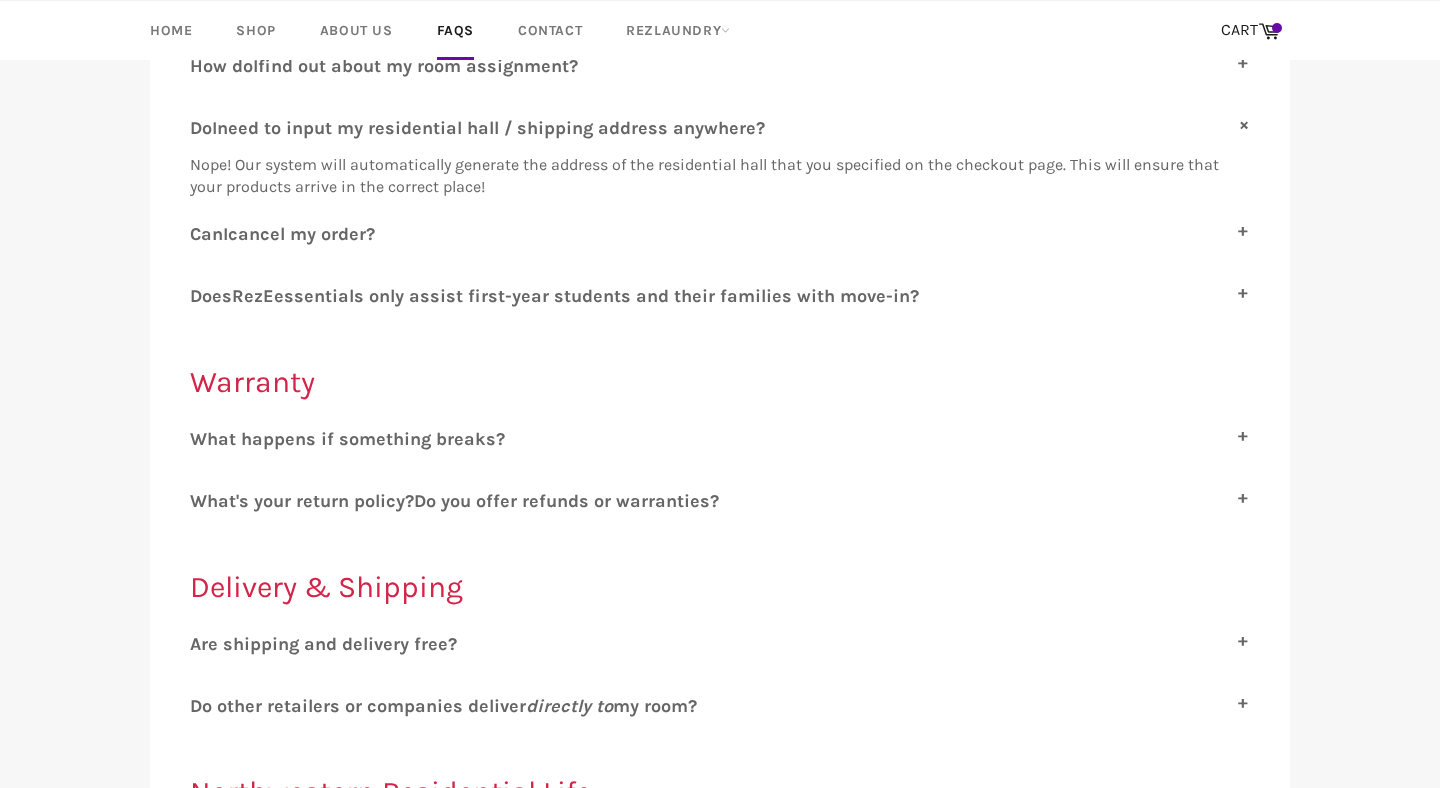scroll, scrollTop: 480, scrollLeft: 0, axis: vertical 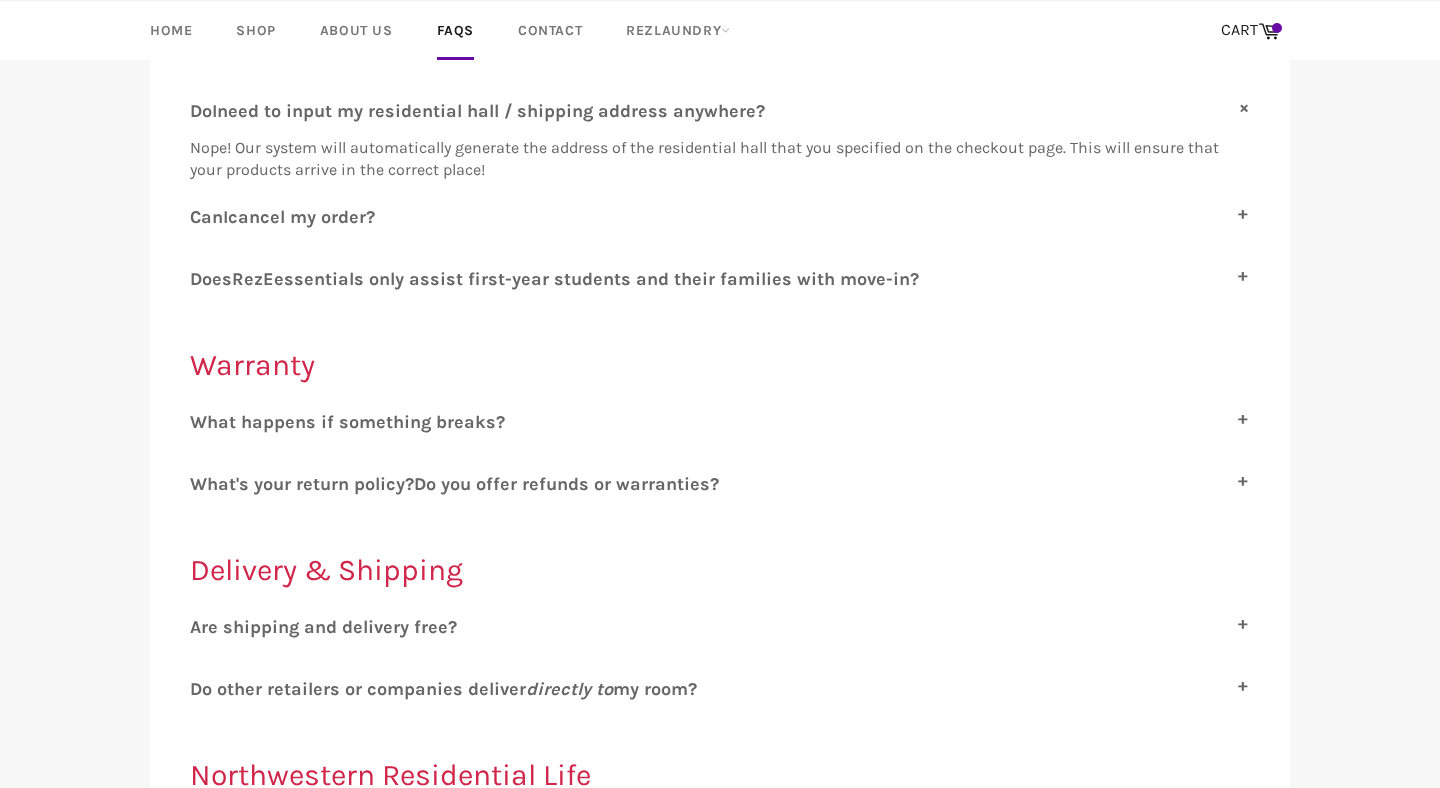 click on "o you offer refunds or warranties?" at bounding box center (572, 484) 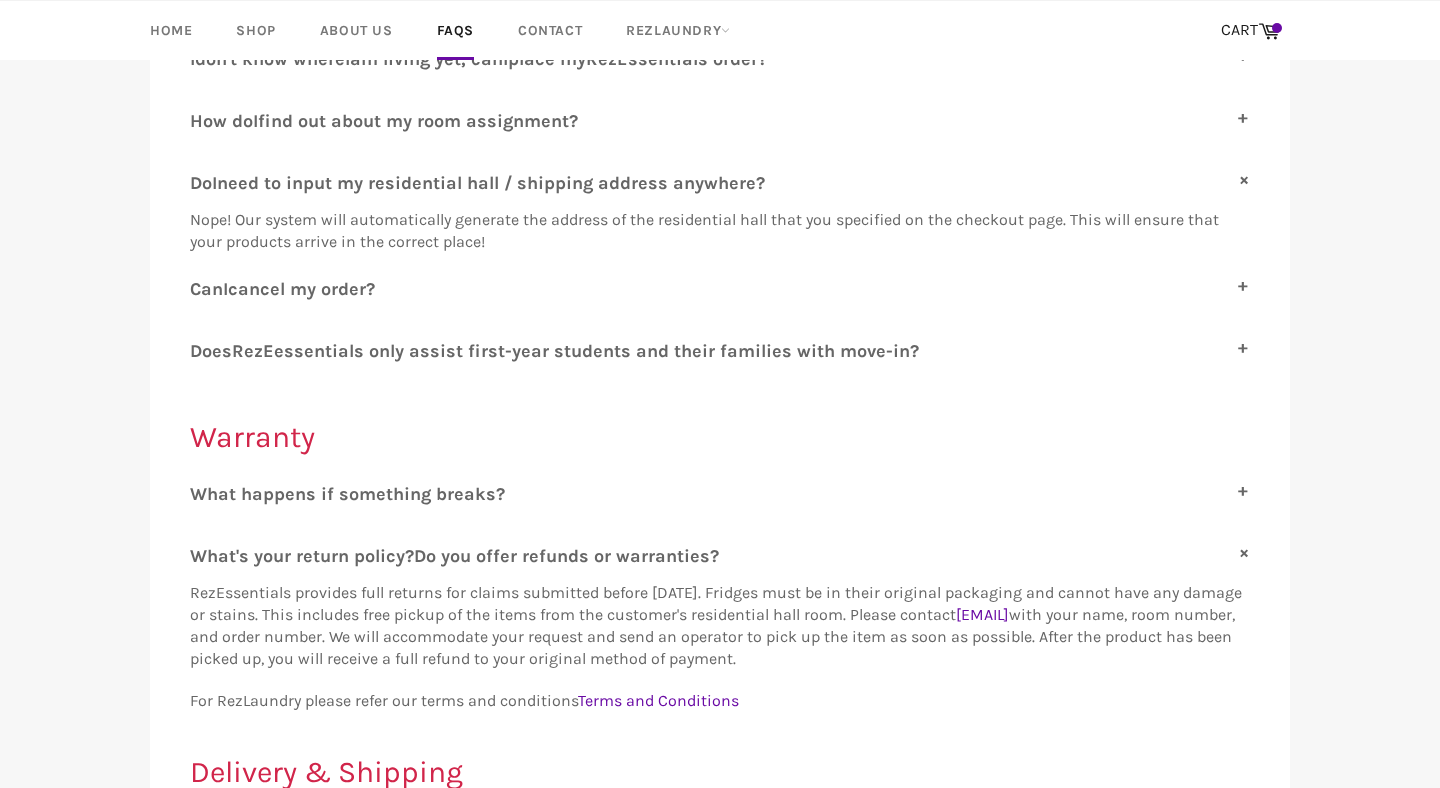 scroll, scrollTop: 0, scrollLeft: 0, axis: both 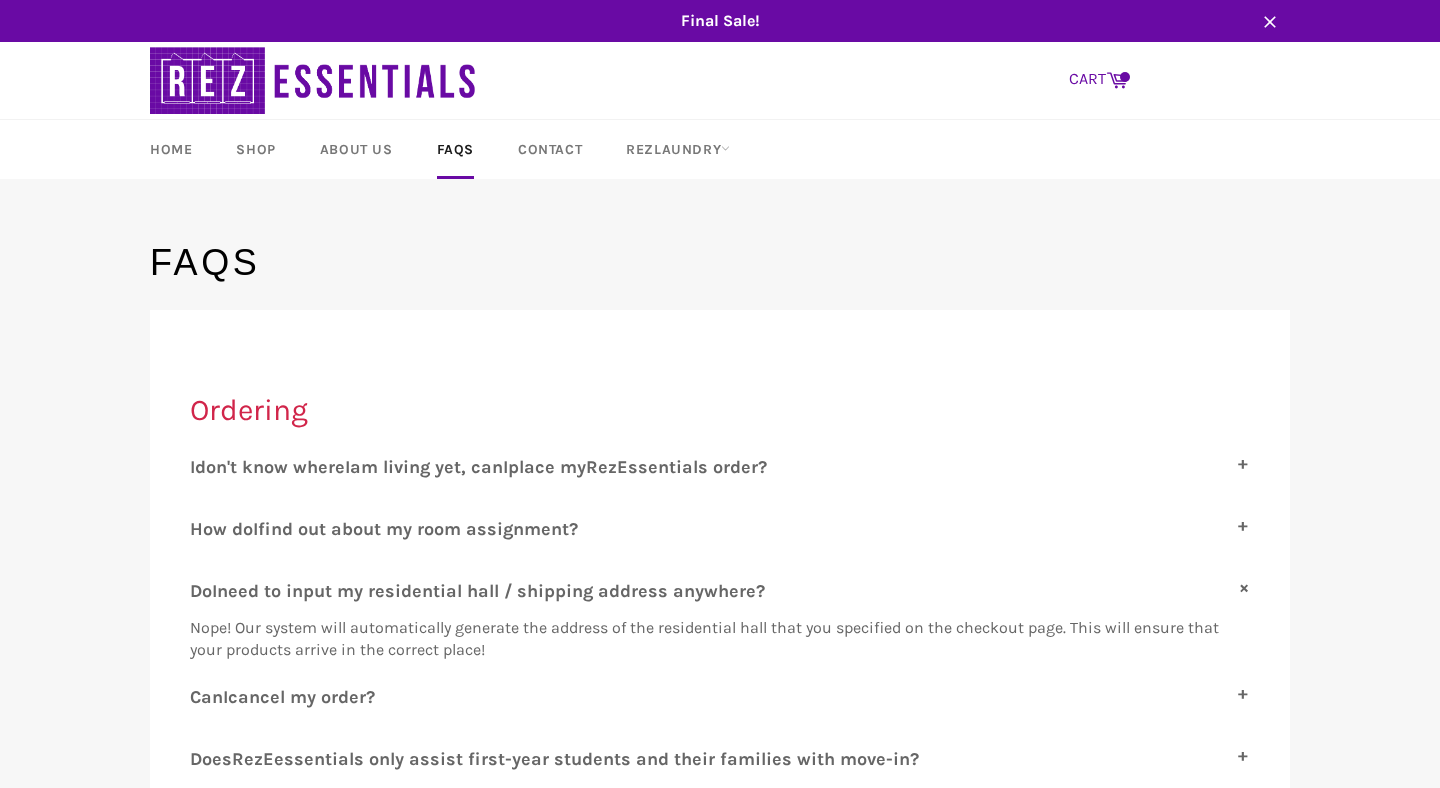 click 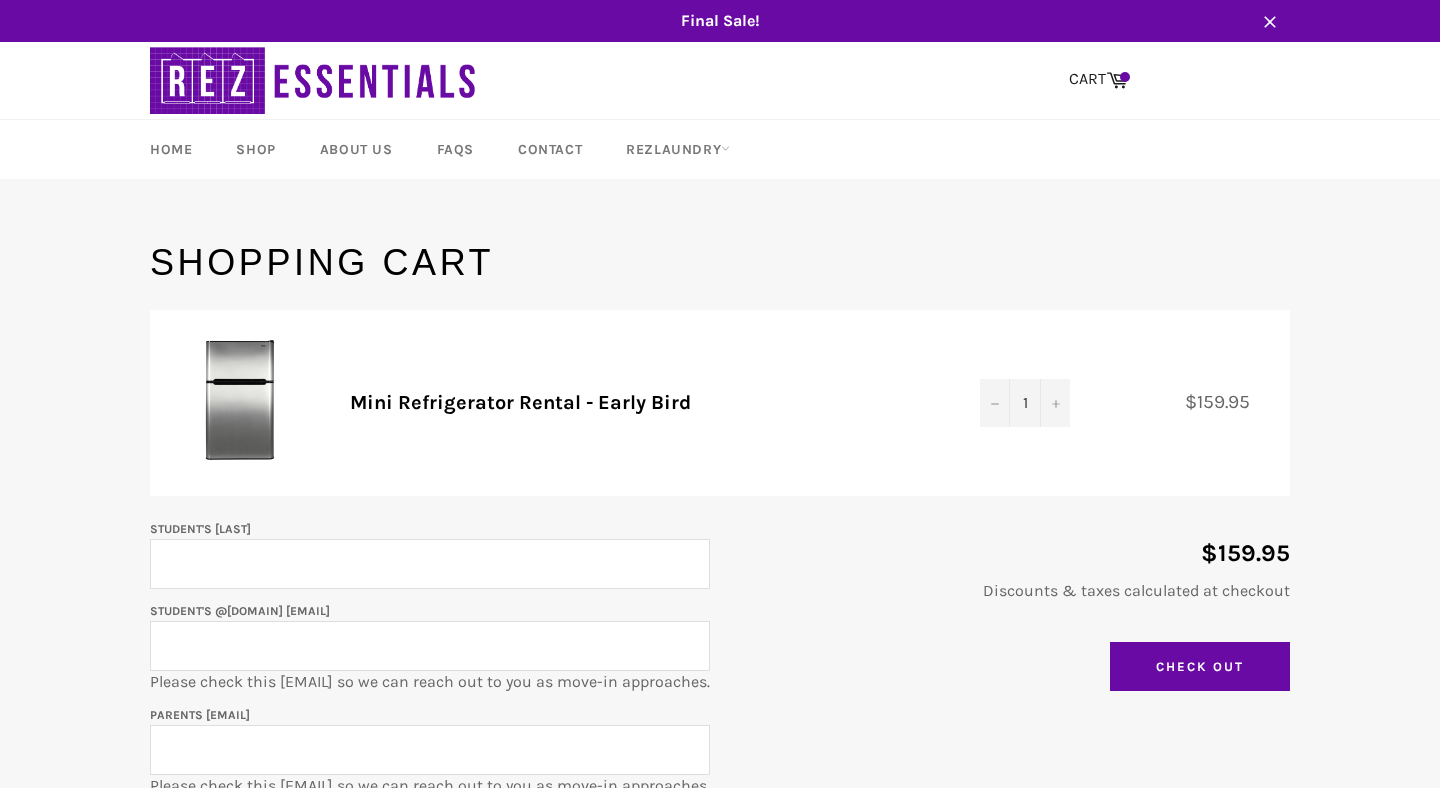 scroll, scrollTop: 0, scrollLeft: 0, axis: both 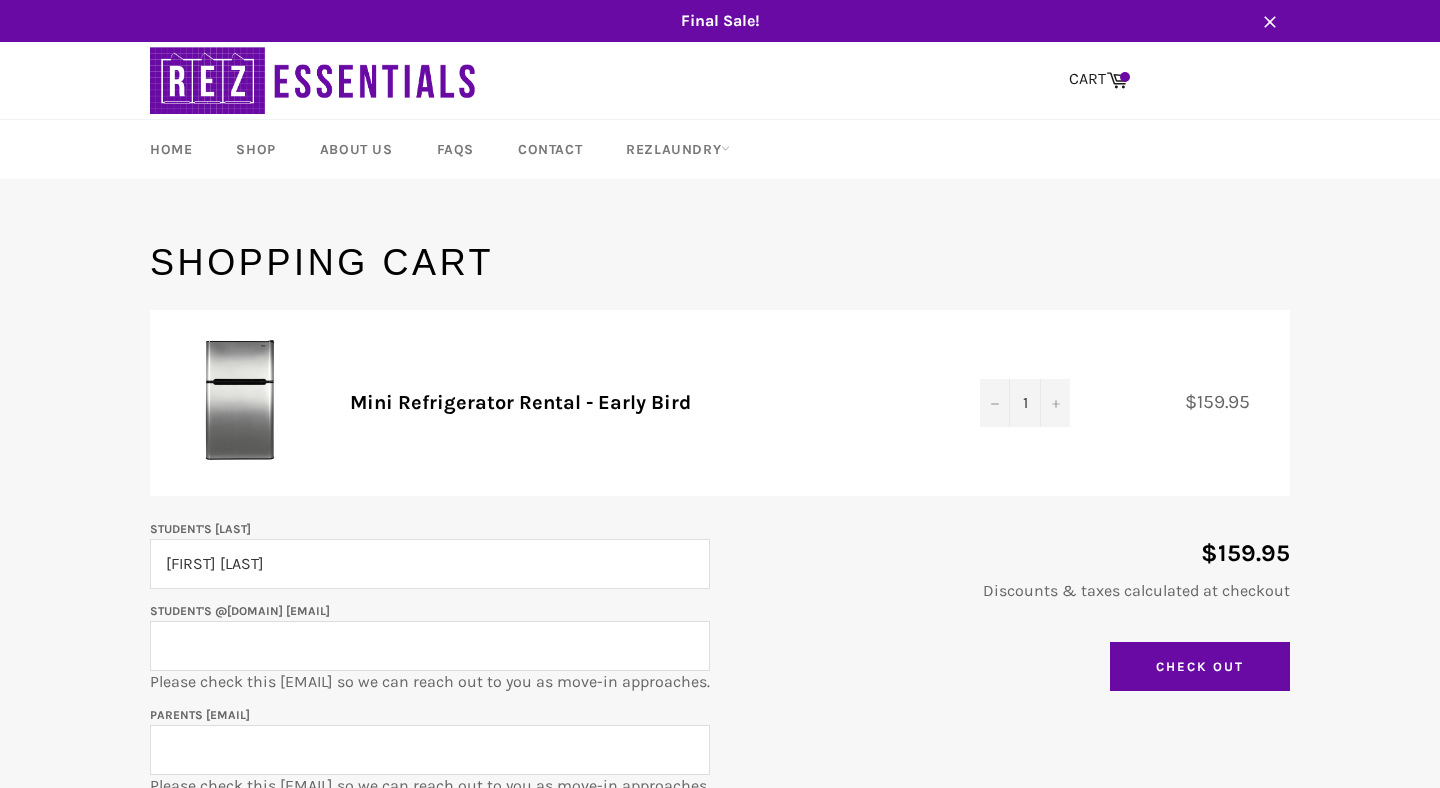 type on "[FIRST] [LAST]" 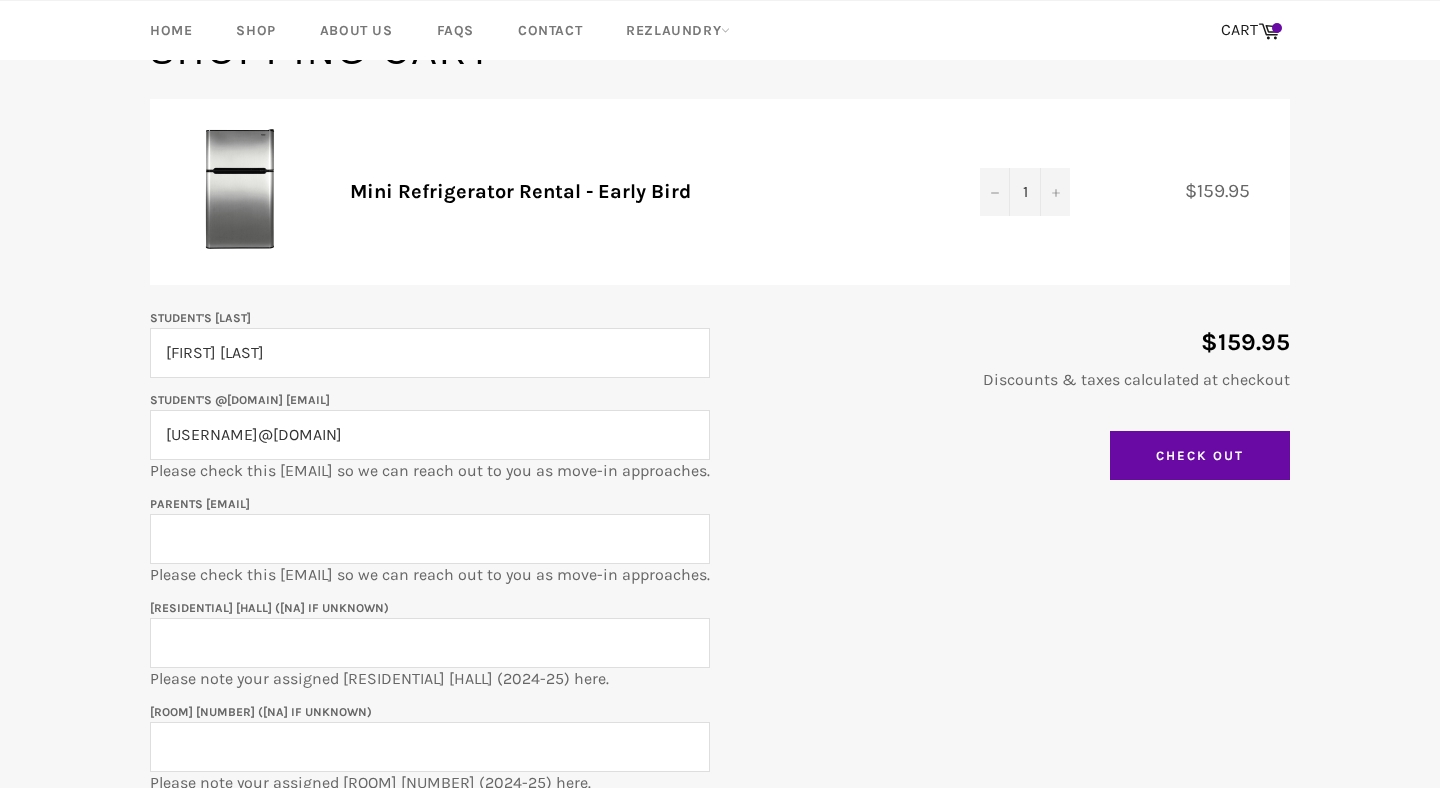 scroll, scrollTop: 233, scrollLeft: 0, axis: vertical 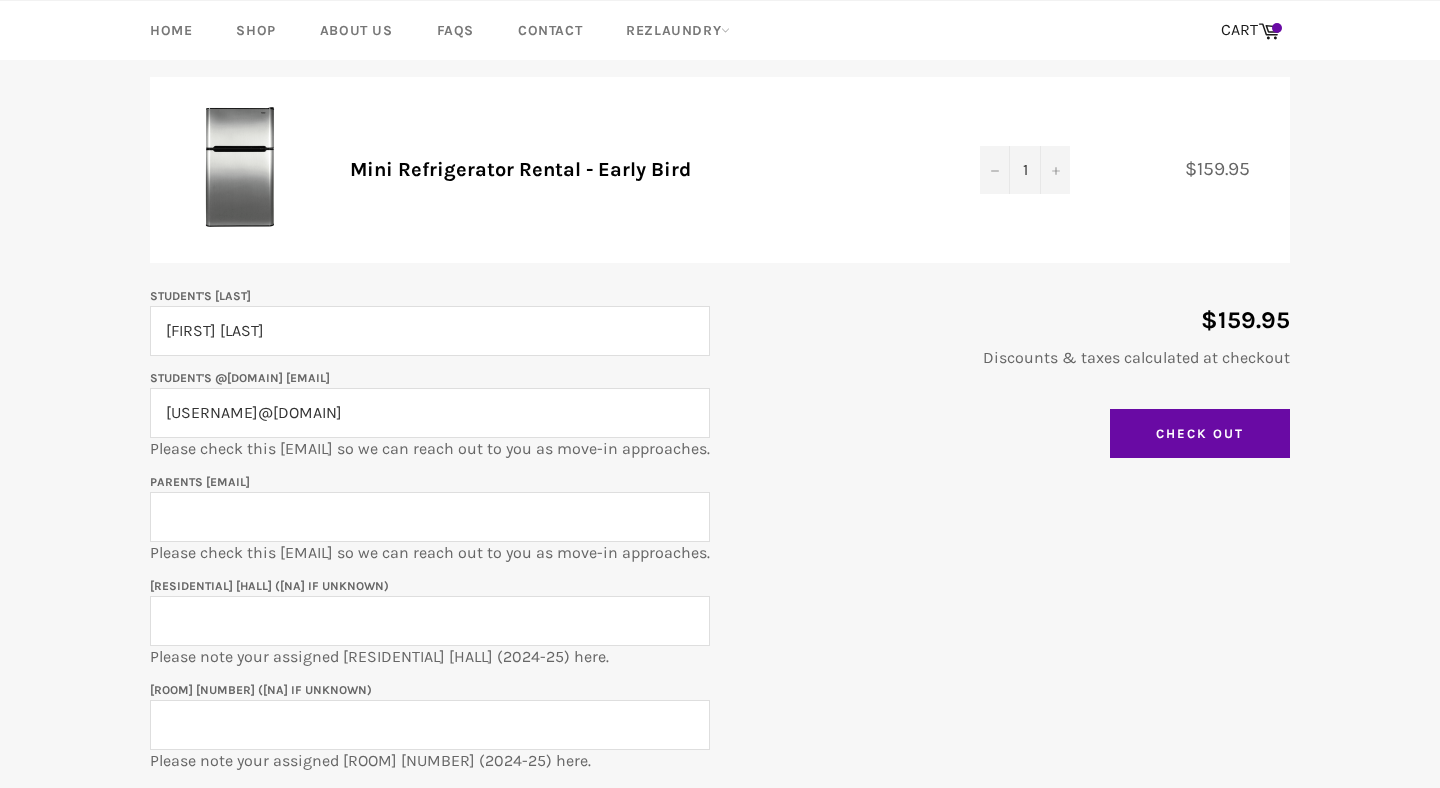 type on "[USERNAME]@[DOMAIN]" 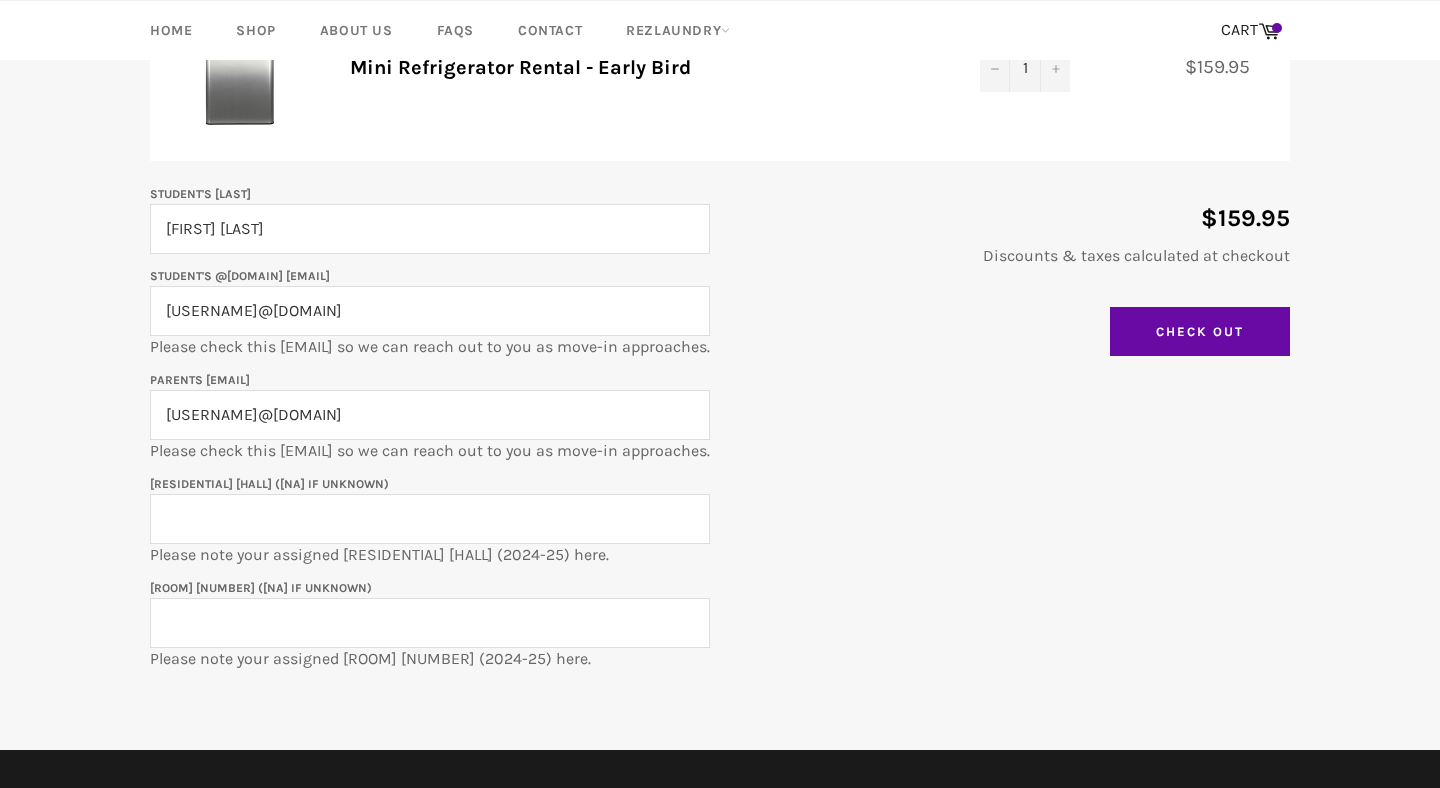 scroll, scrollTop: 388, scrollLeft: 0, axis: vertical 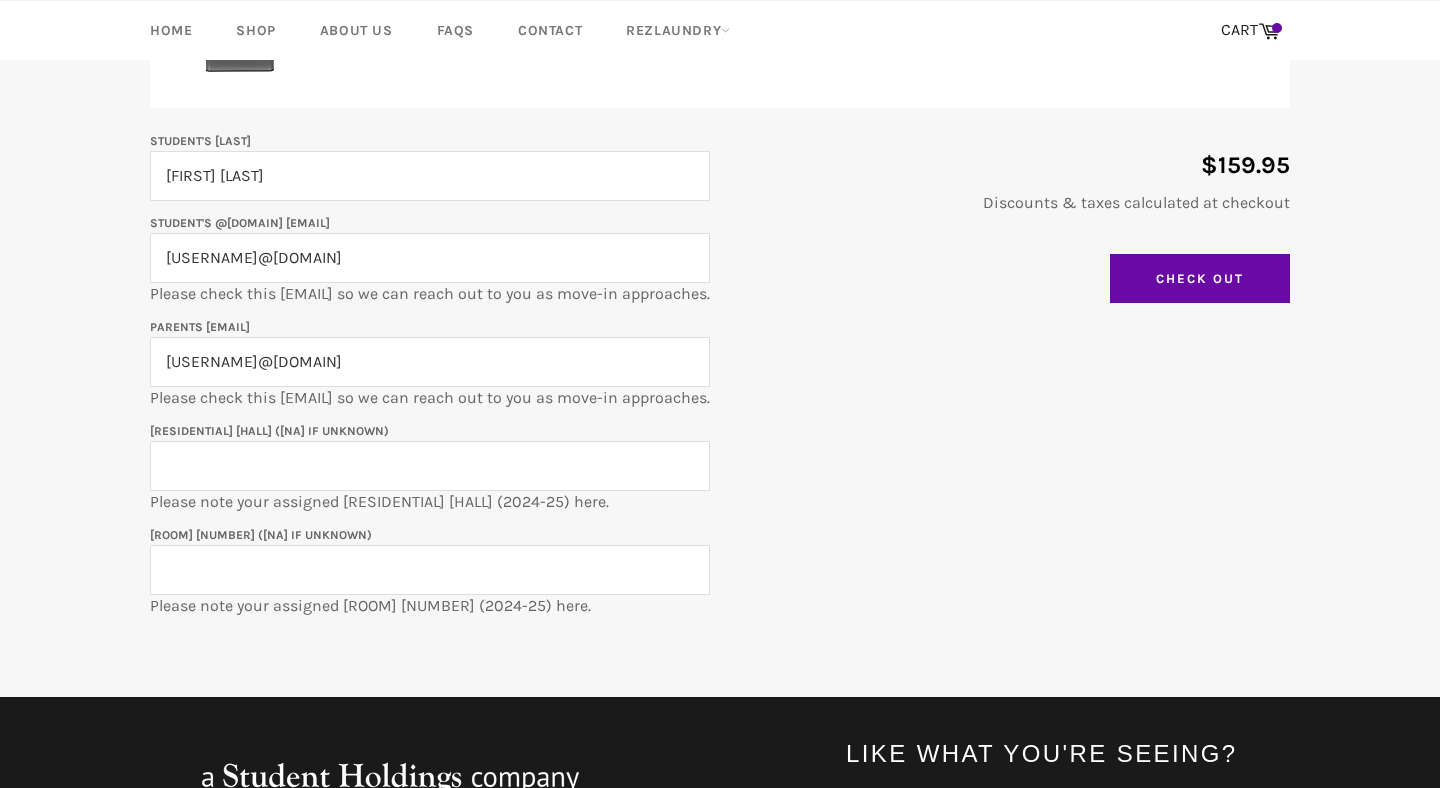 type on "[USERNAME]@[DOMAIN]" 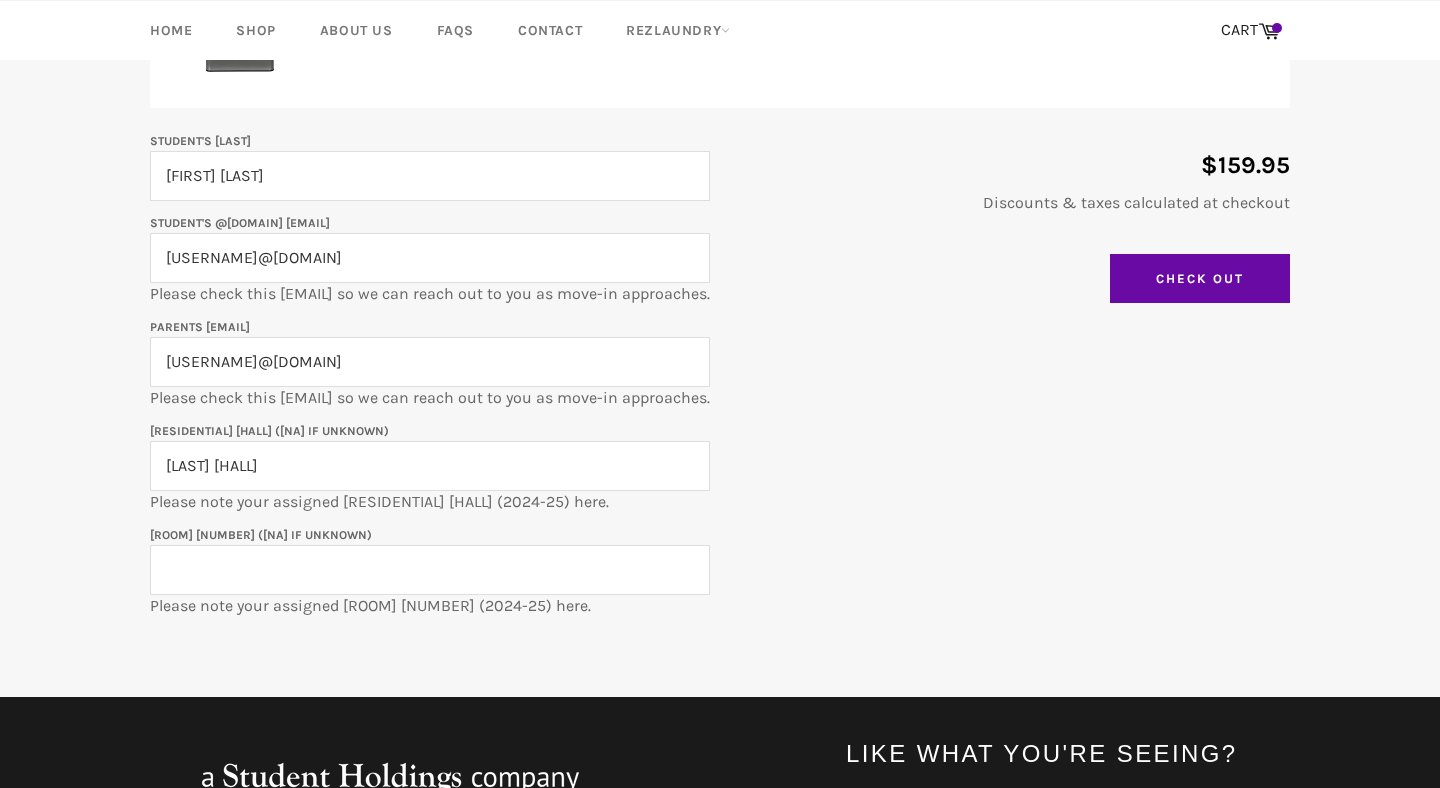 type on "[LAST] [HALL]" 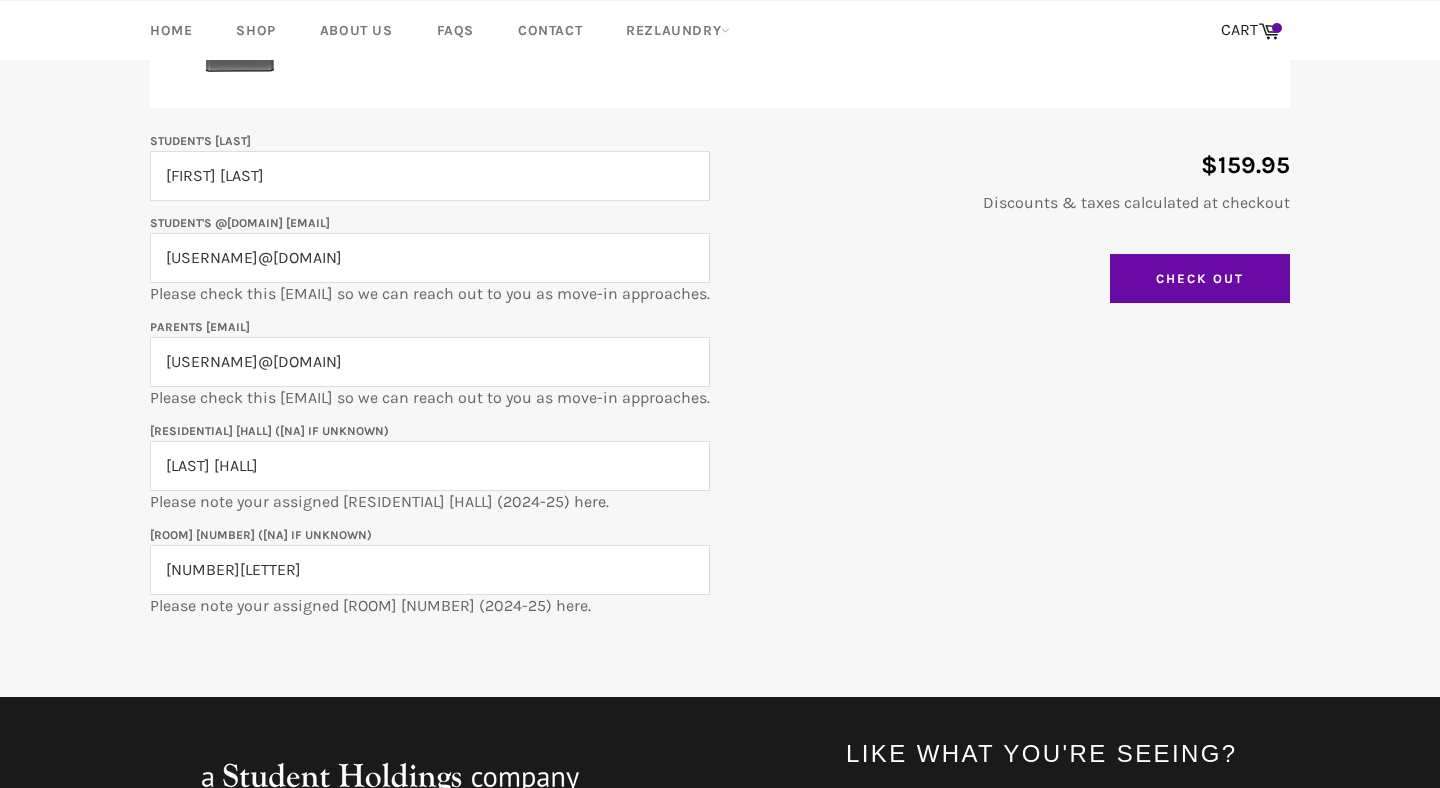 type on "[NUMBER][LETTER]" 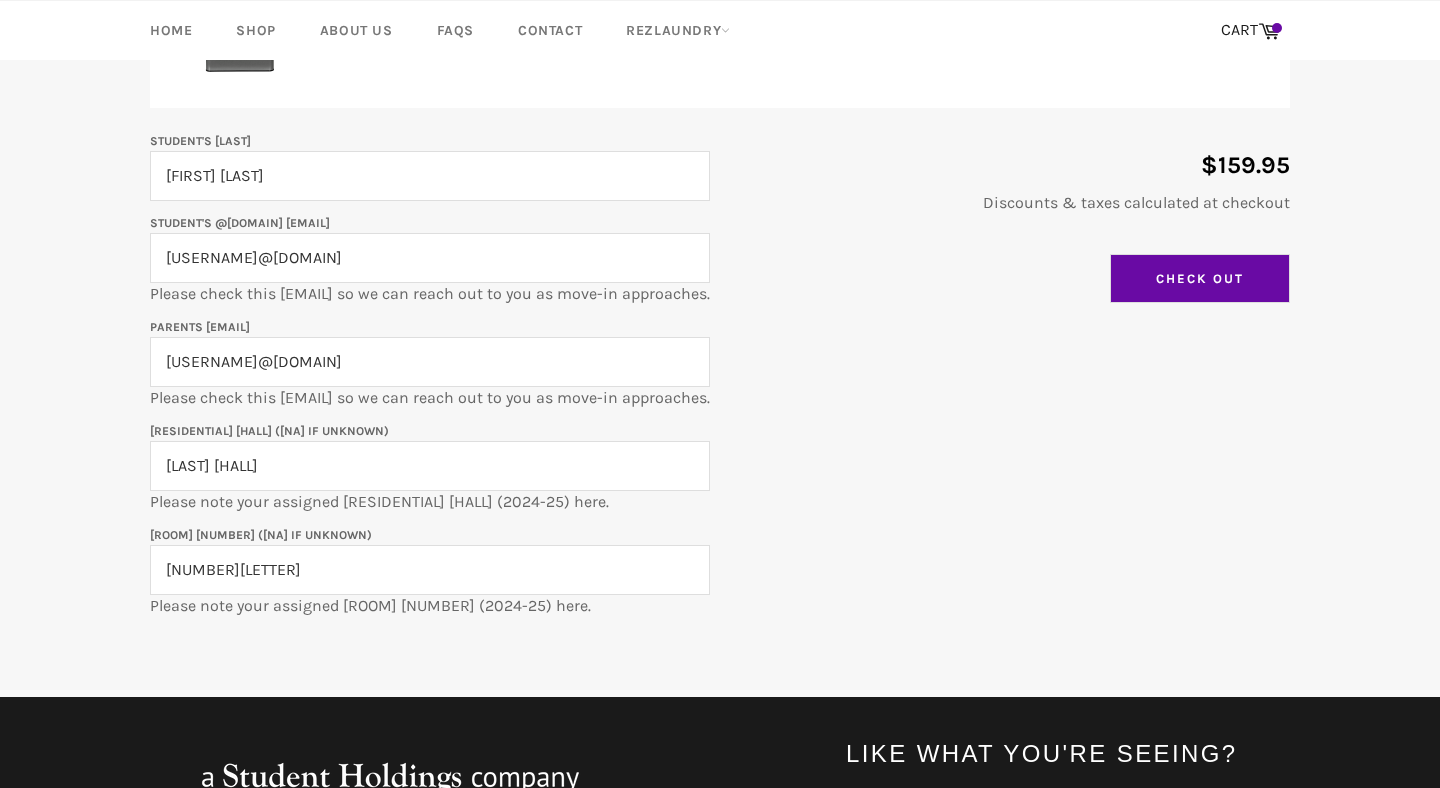 click on "Check Out" at bounding box center [1200, 279] 